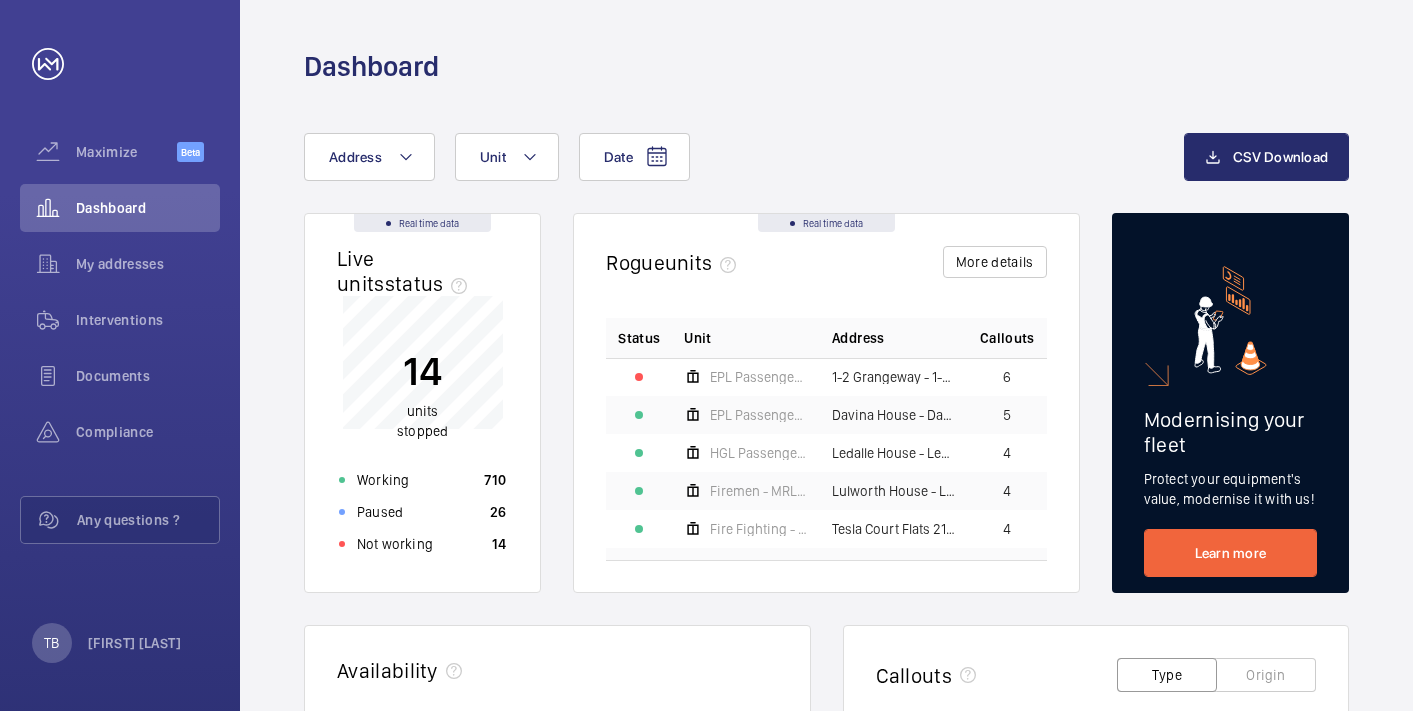 scroll, scrollTop: 0, scrollLeft: 0, axis: both 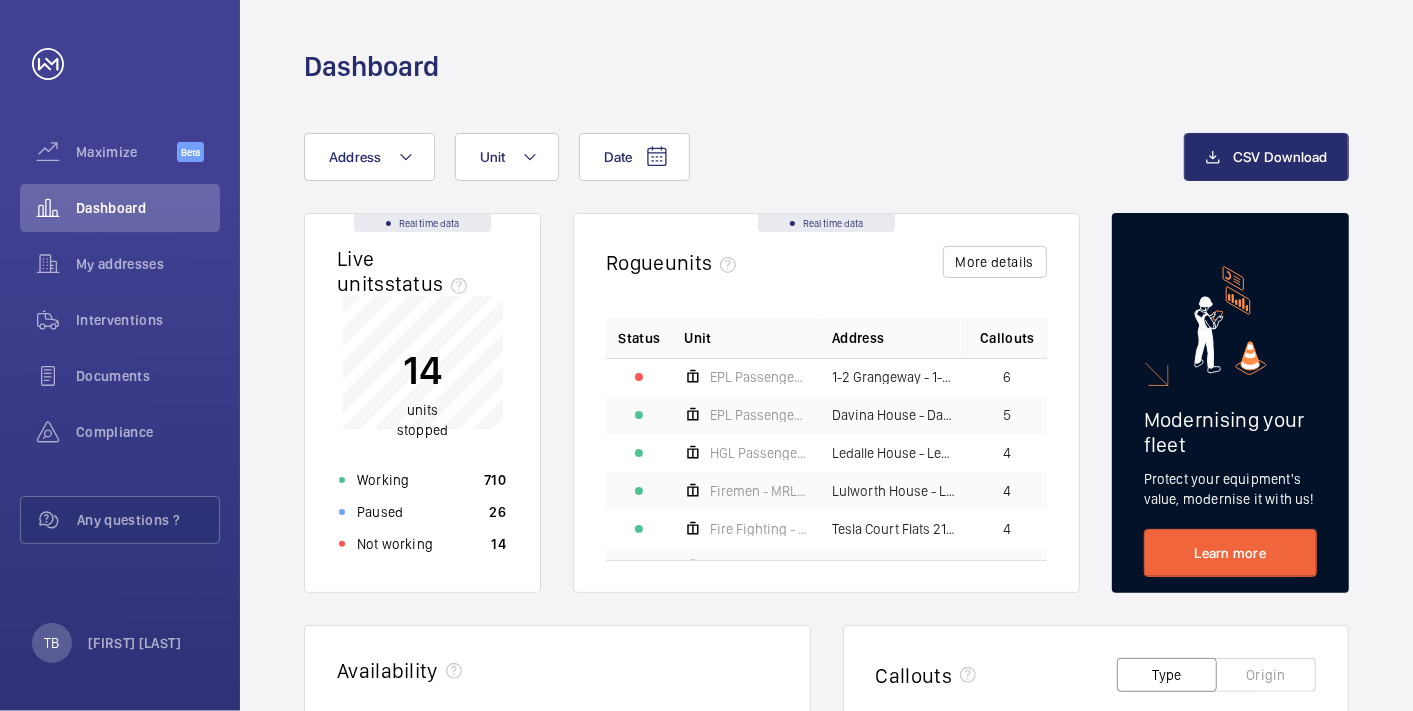 click on "Not working" 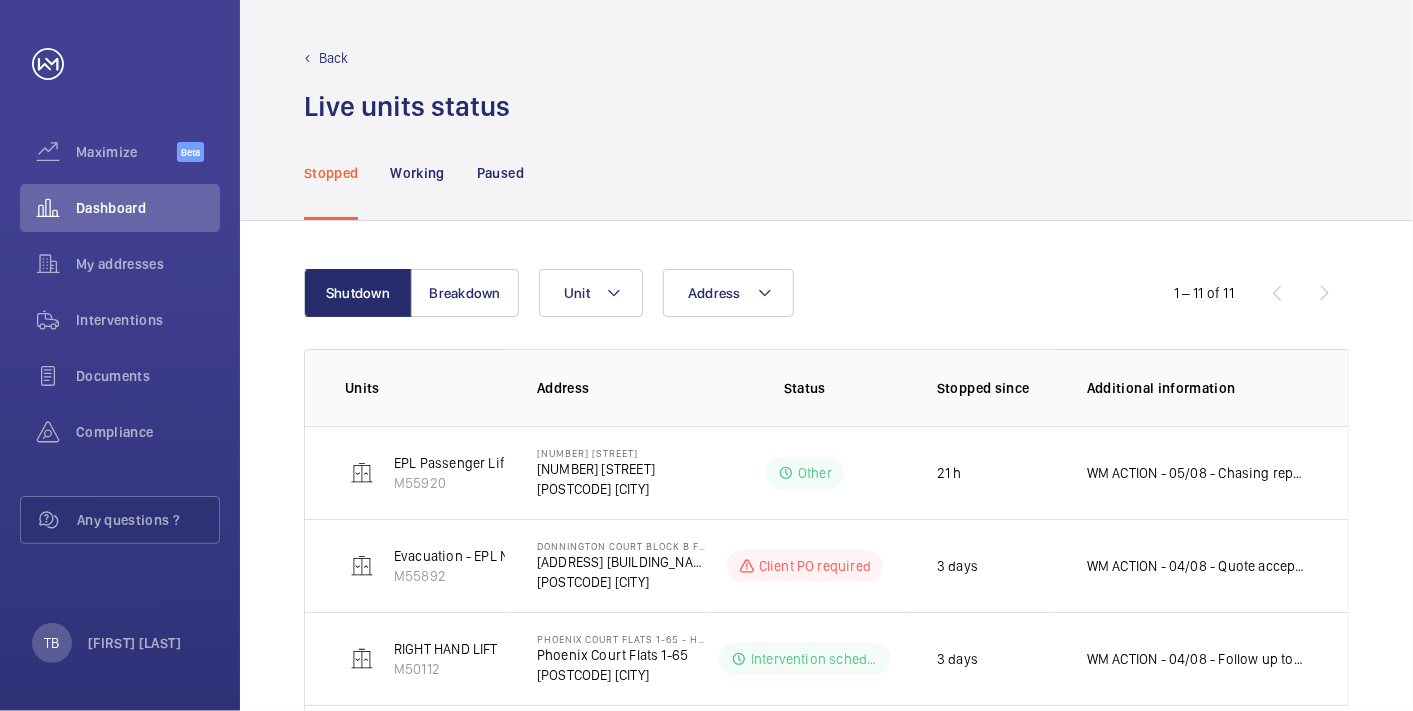 scroll, scrollTop: 781, scrollLeft: 0, axis: vertical 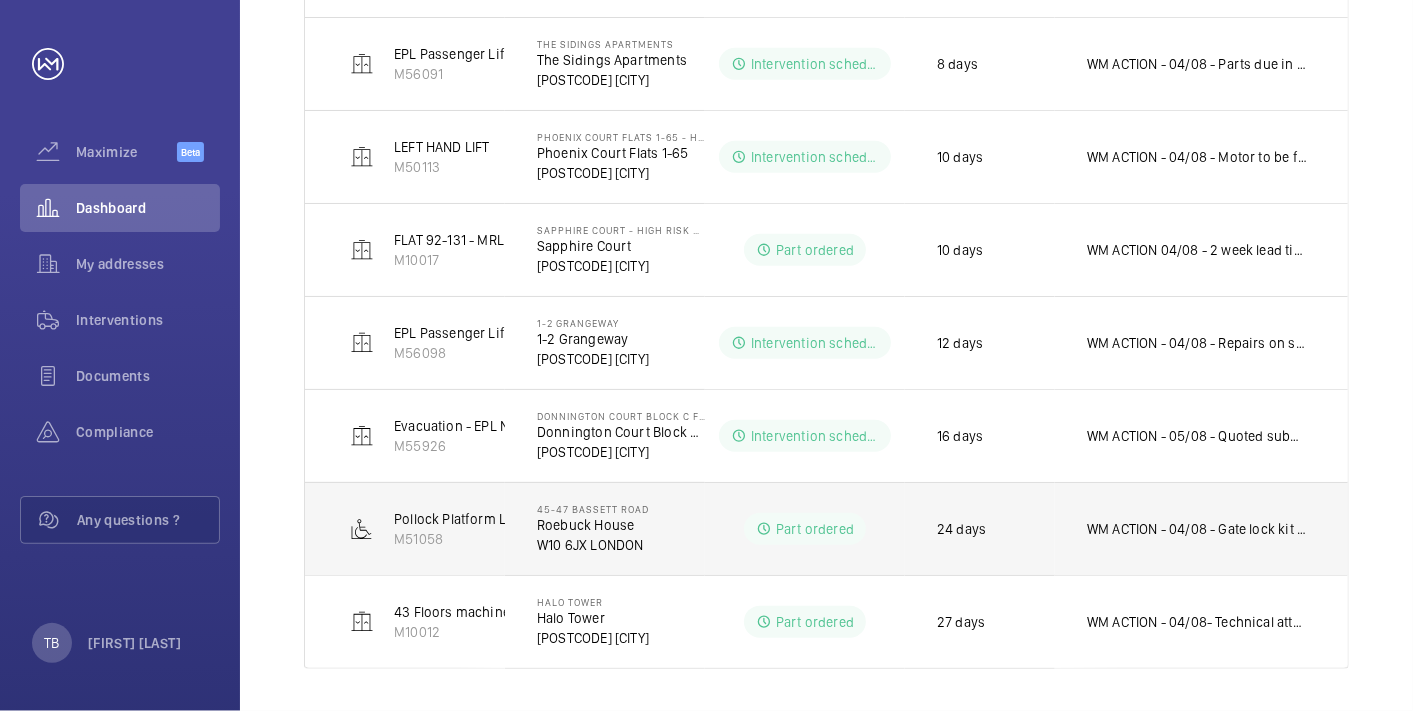 click on "WM ACTION - 04/08 - Gate lock kit due in Wednesday to be fitted thursday
01/08 - Parts due in Wednesday
30/07 - Parts due in Wednesday 6th
28/07 - chased supplier, will escalate this further
25/07 - Awaiting eta on parts
22/07 - Speaking with manufactures direct.
21/07 - Lock and prong required, chasing eta" 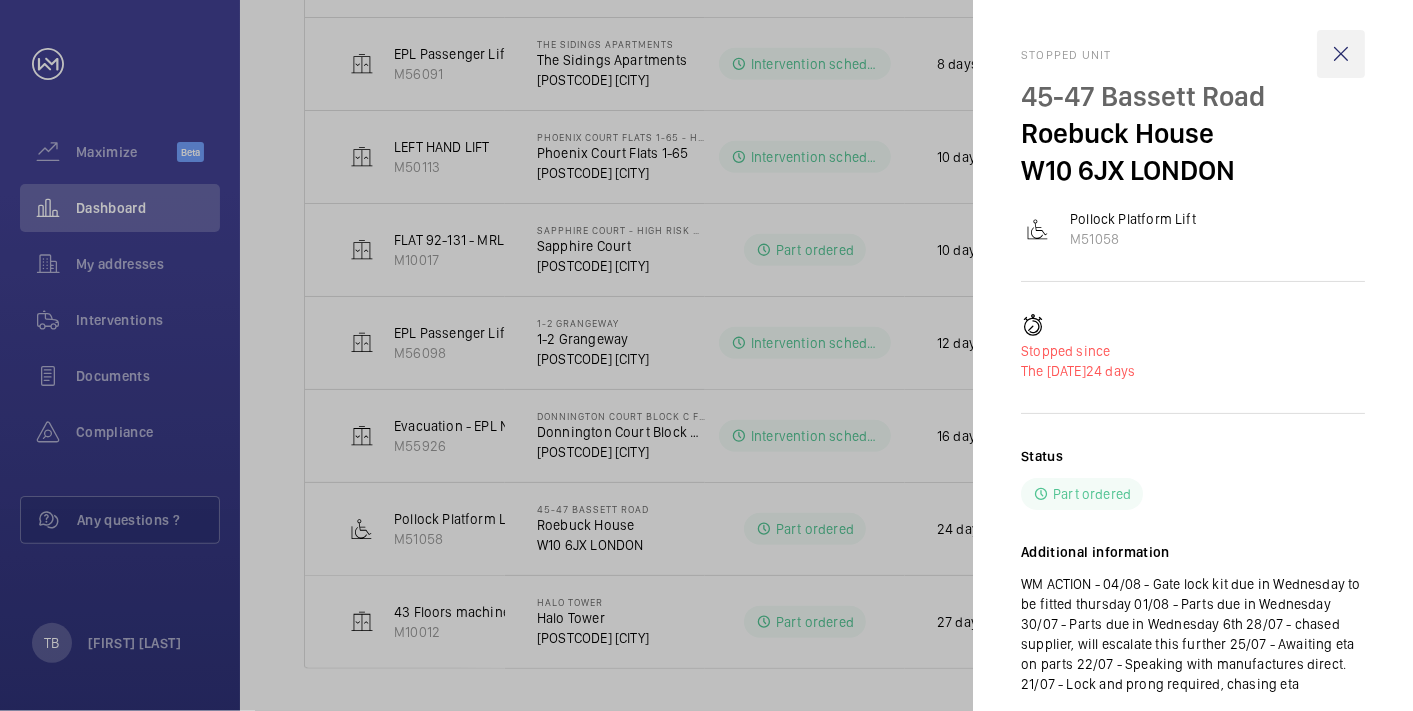 click 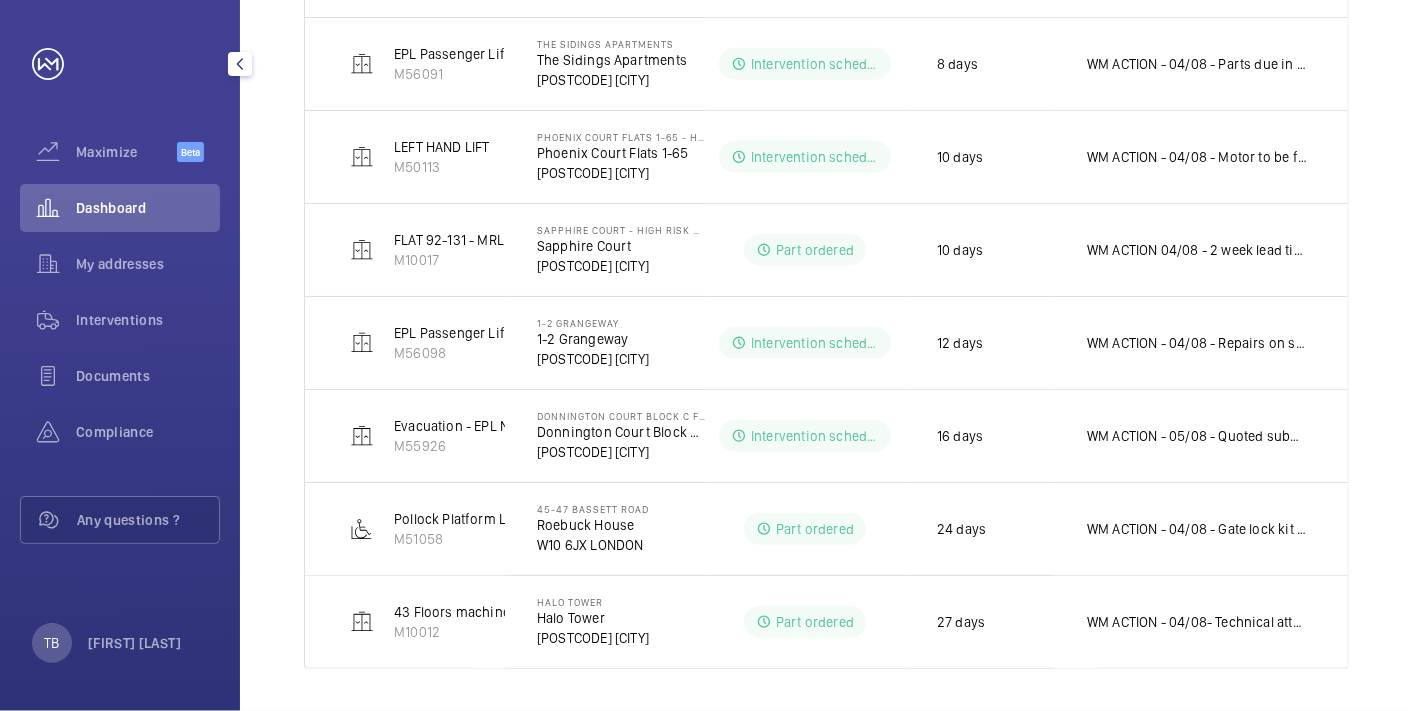 click on "Dashboard" 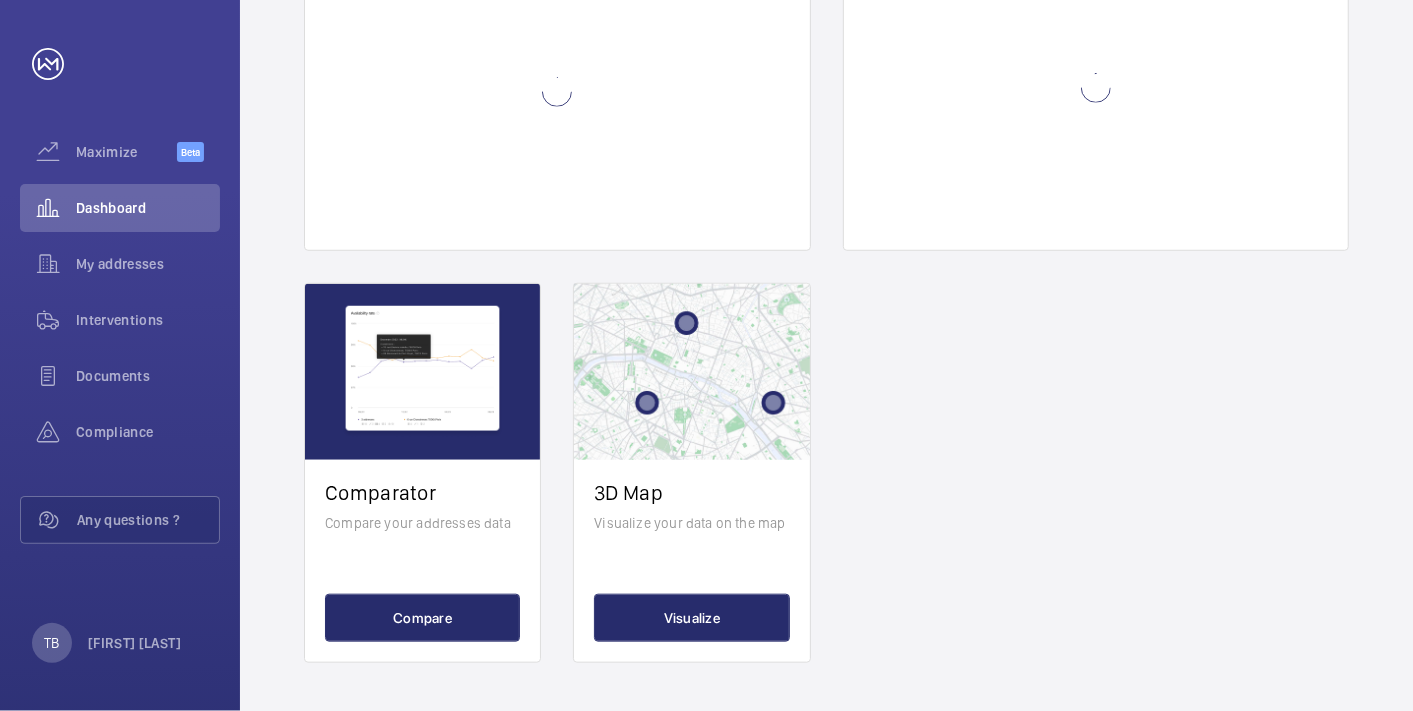 scroll, scrollTop: 0, scrollLeft: 0, axis: both 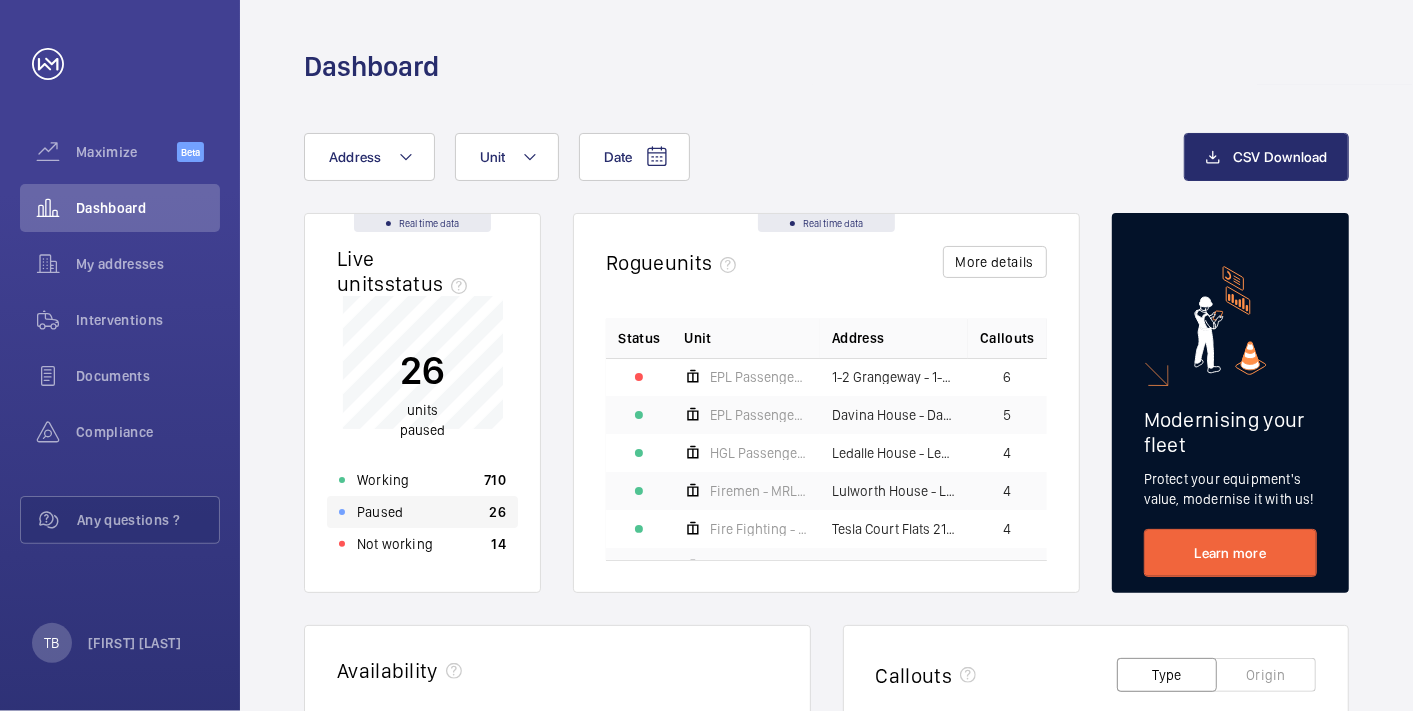 click on "Paused 26" 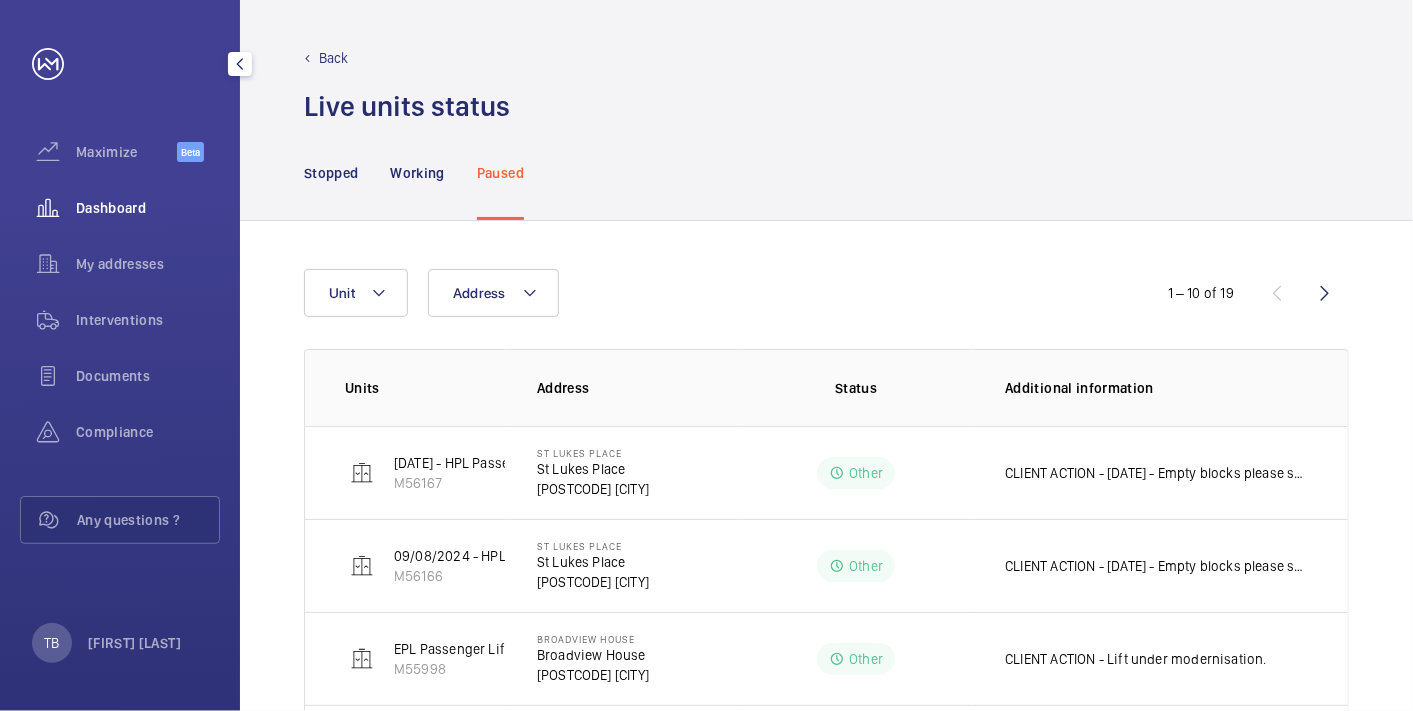 click on "Dashboard" 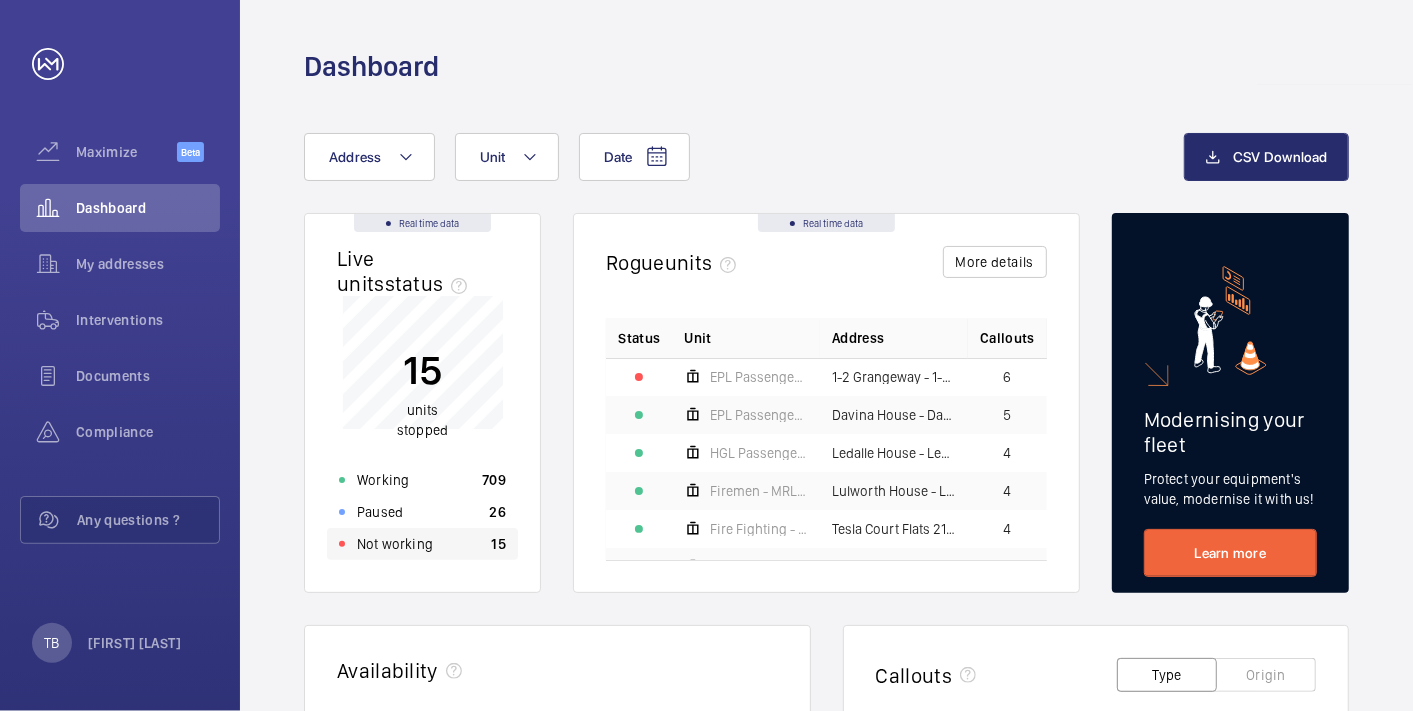 click on "Not working" 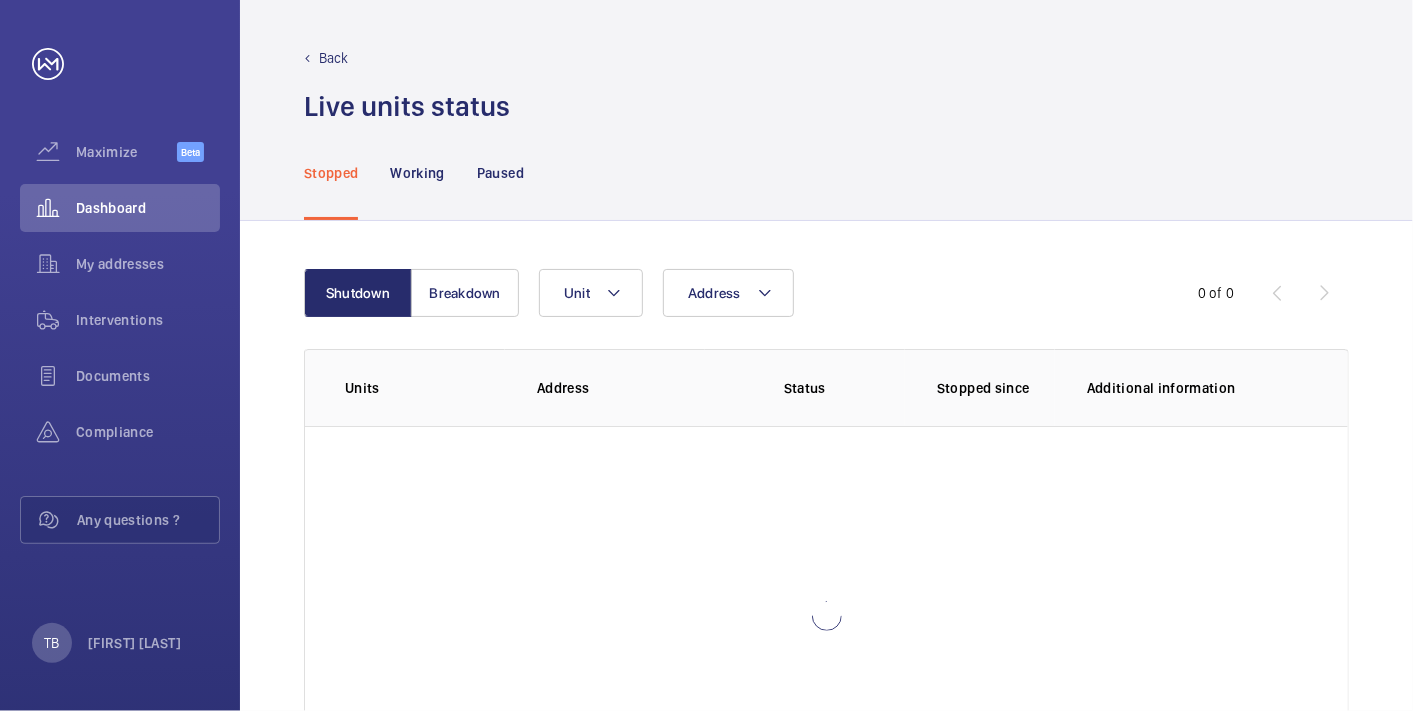 scroll, scrollTop: 142, scrollLeft: 0, axis: vertical 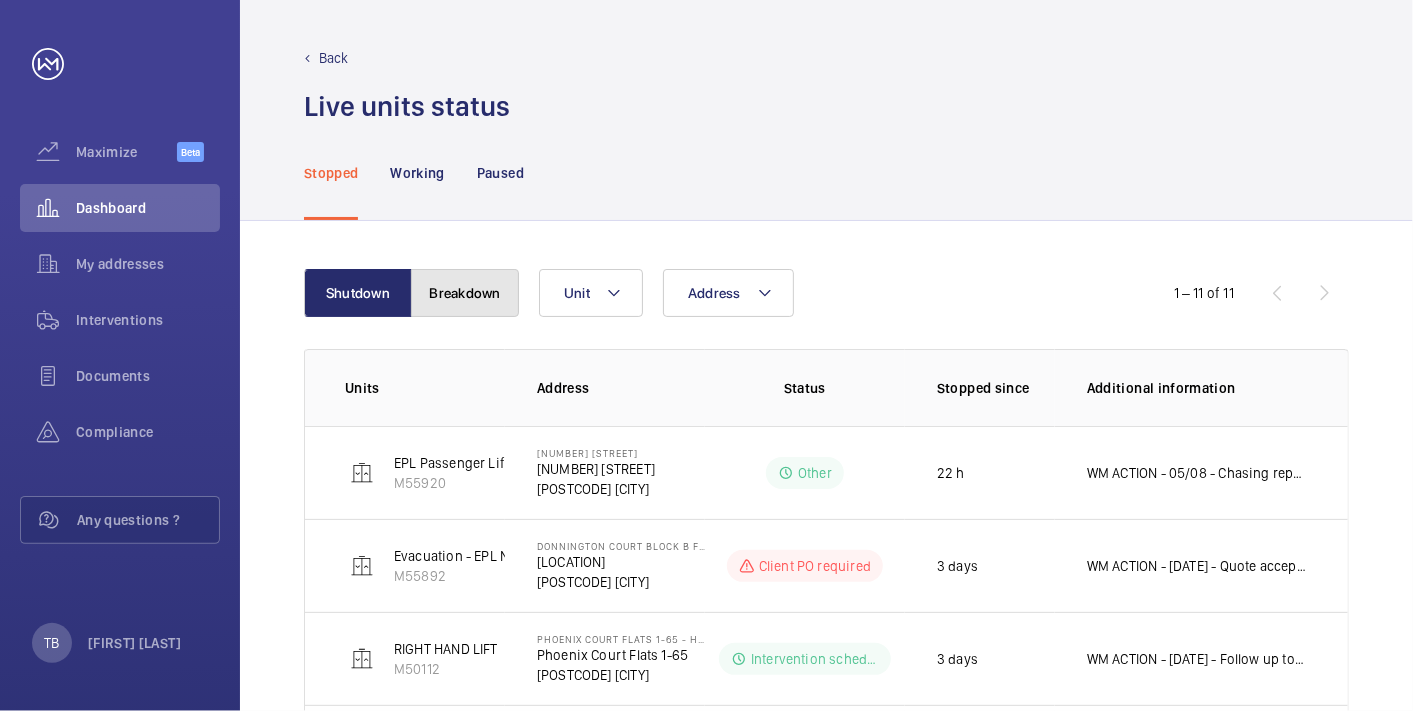click on "Breakdown" 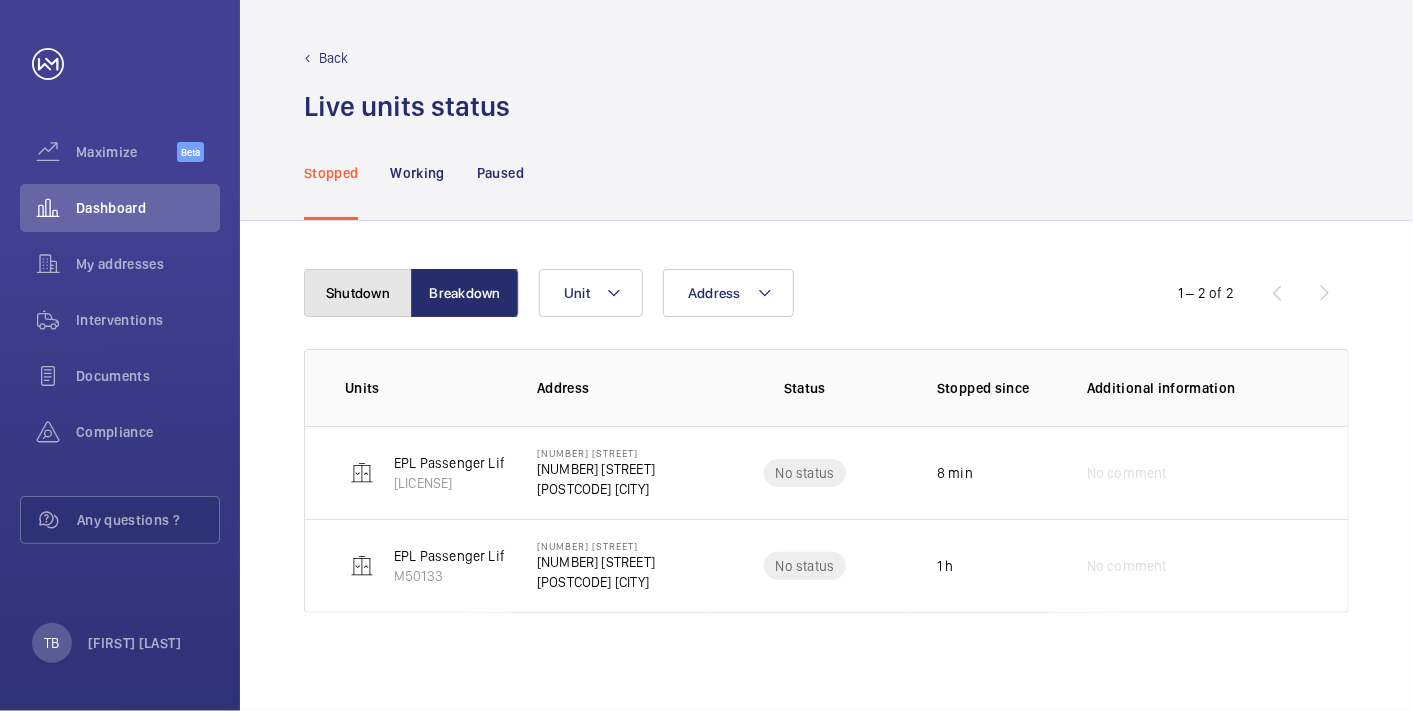 click on "Shutdown" 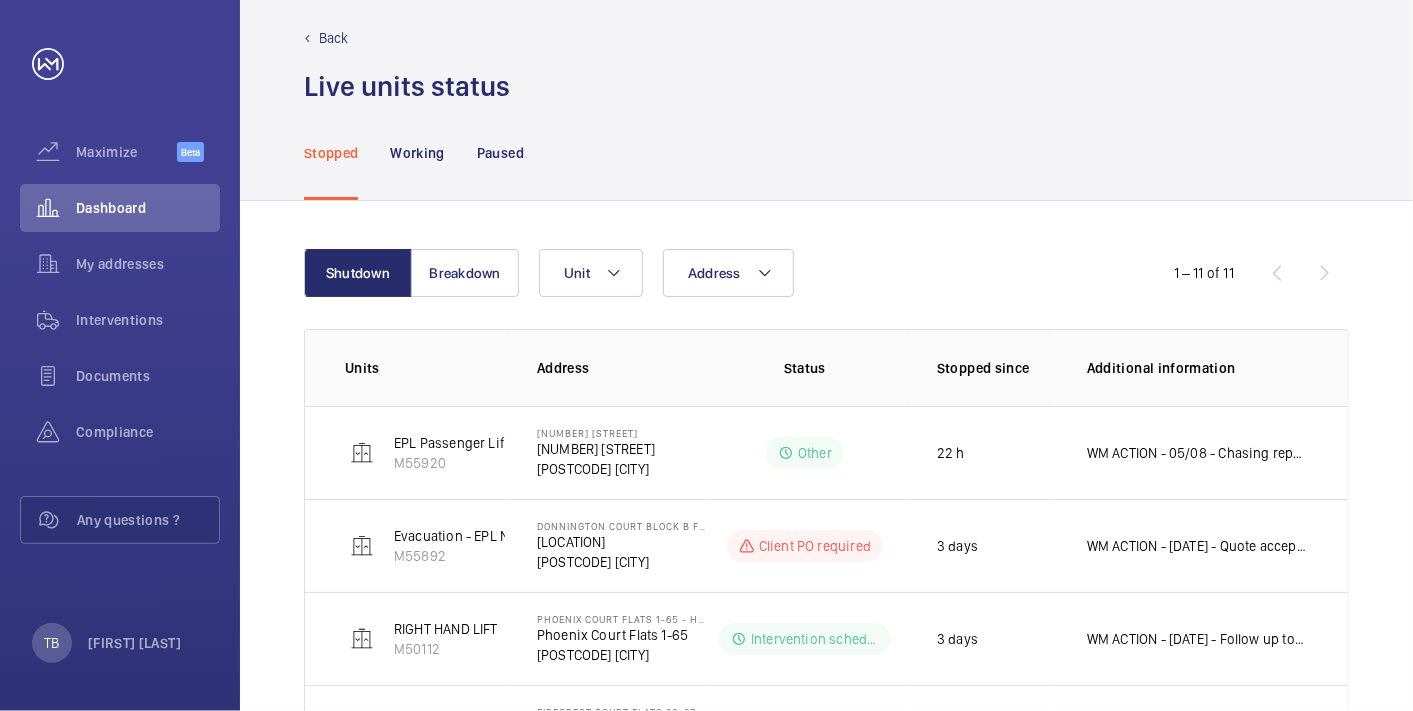 scroll, scrollTop: 0, scrollLeft: 0, axis: both 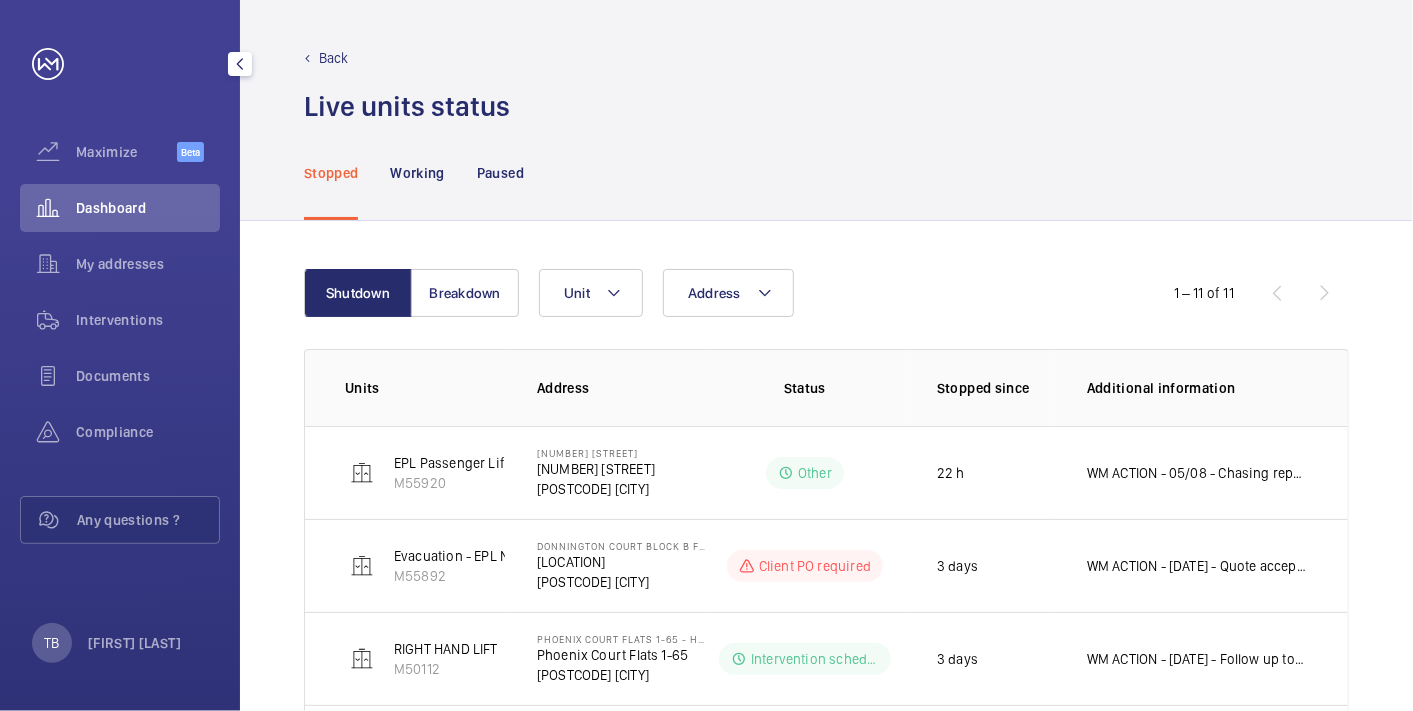 click on "Dashboard" 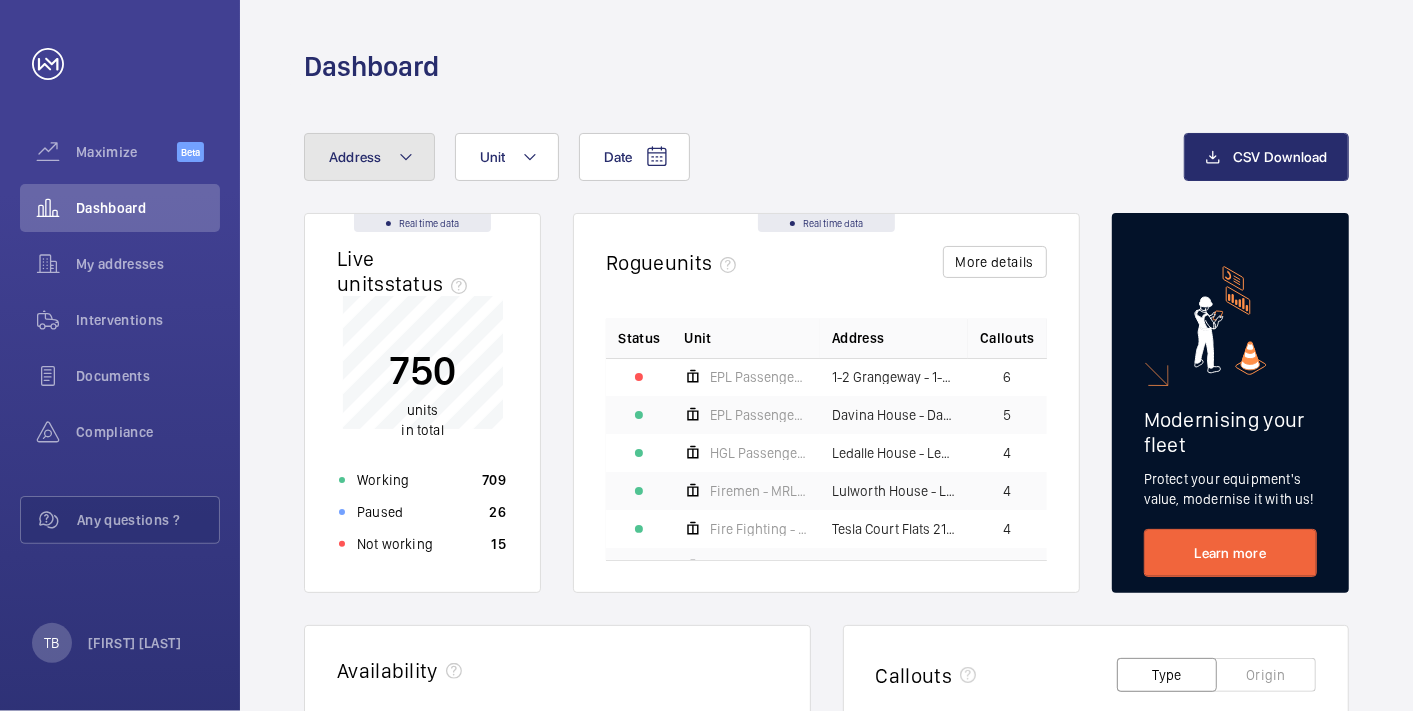 click on "Address" 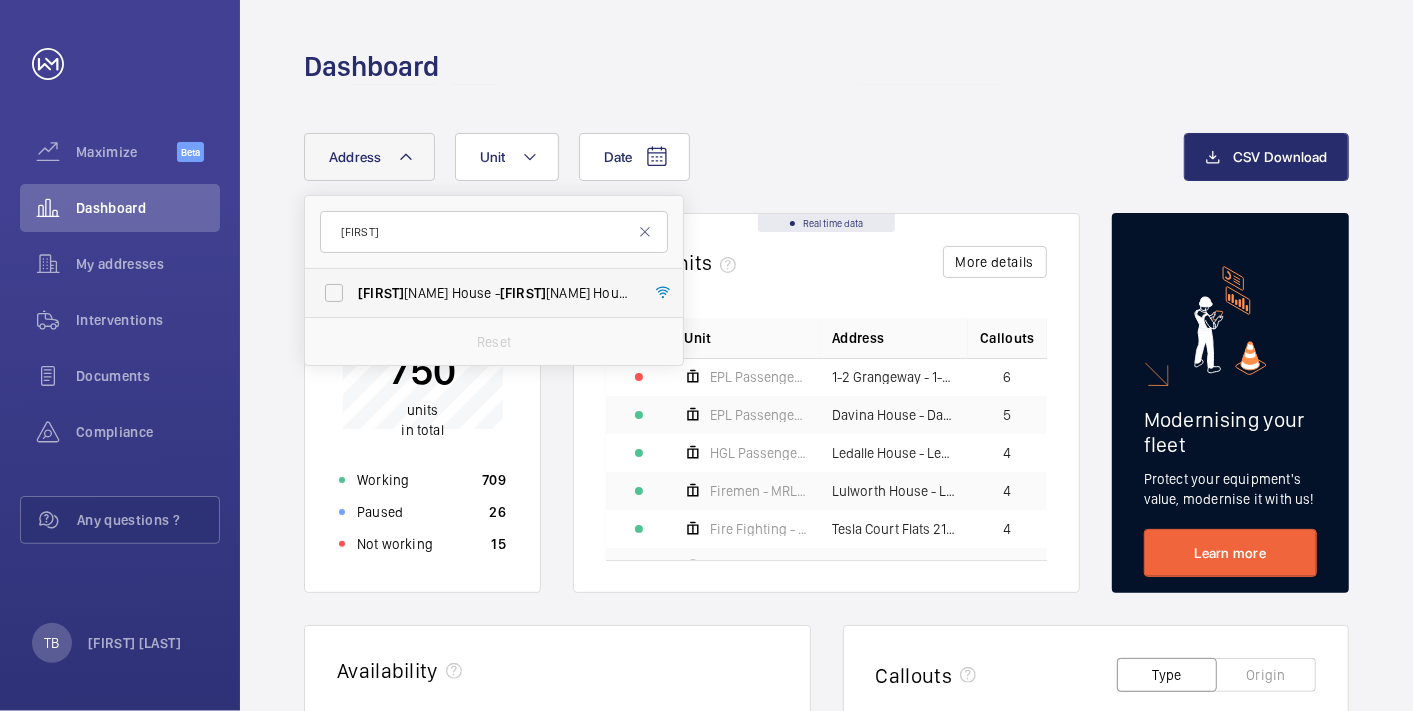type on "alan" 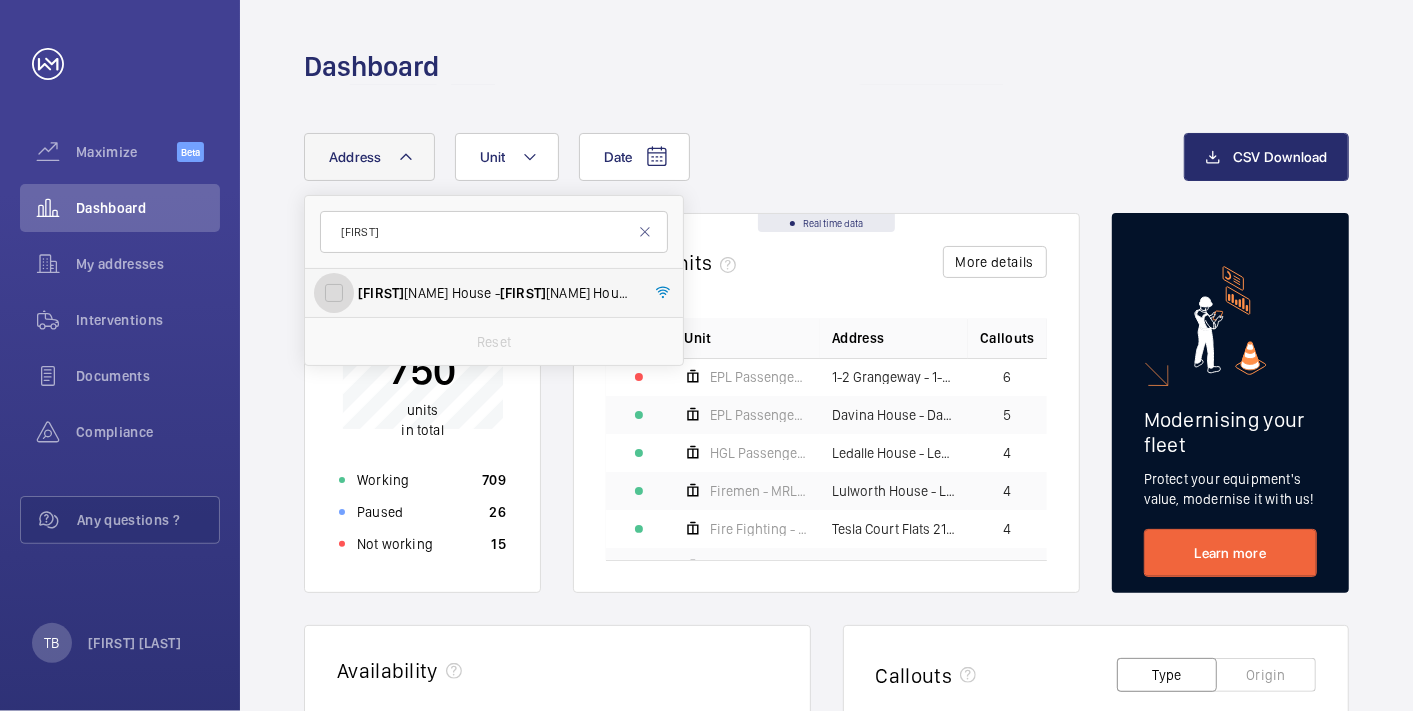 click on "Alan  Kelly House -  Alan  Kelly House, LONDON W11 3EL" at bounding box center [334, 293] 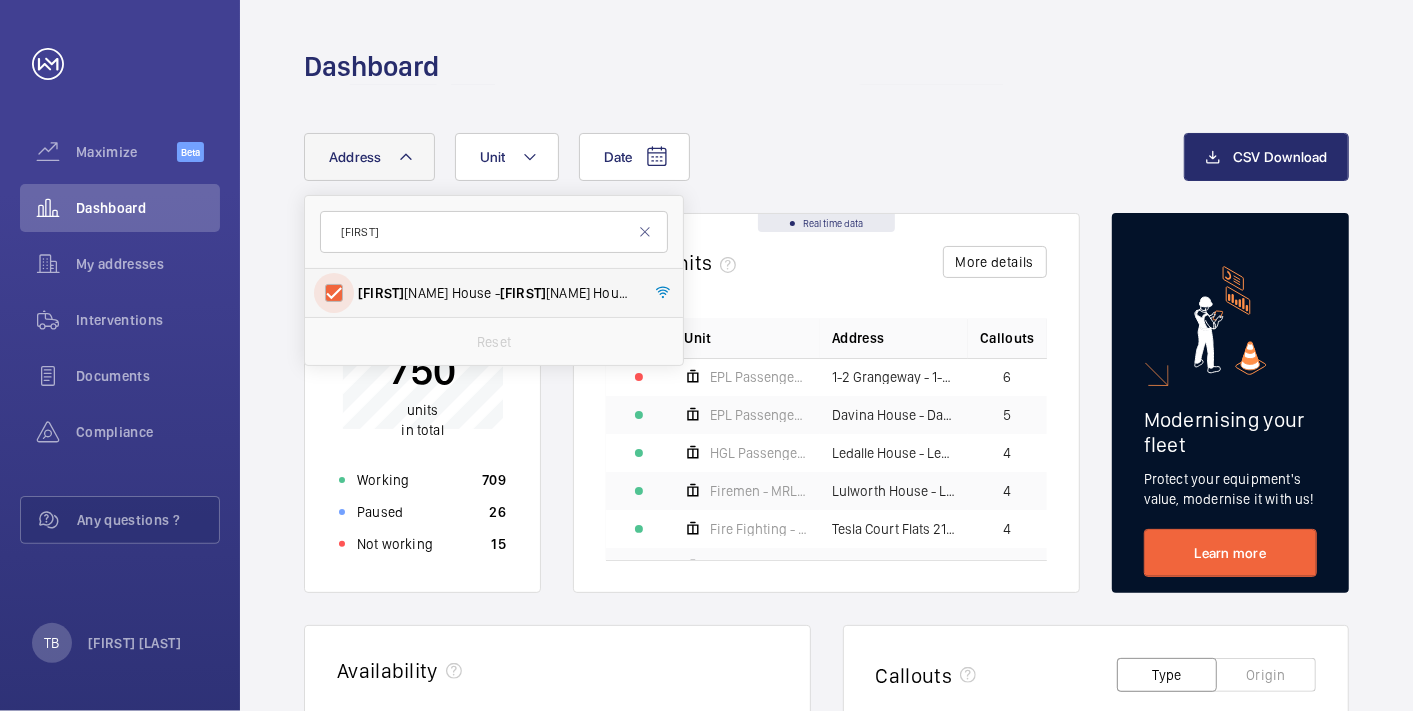 checkbox on "true" 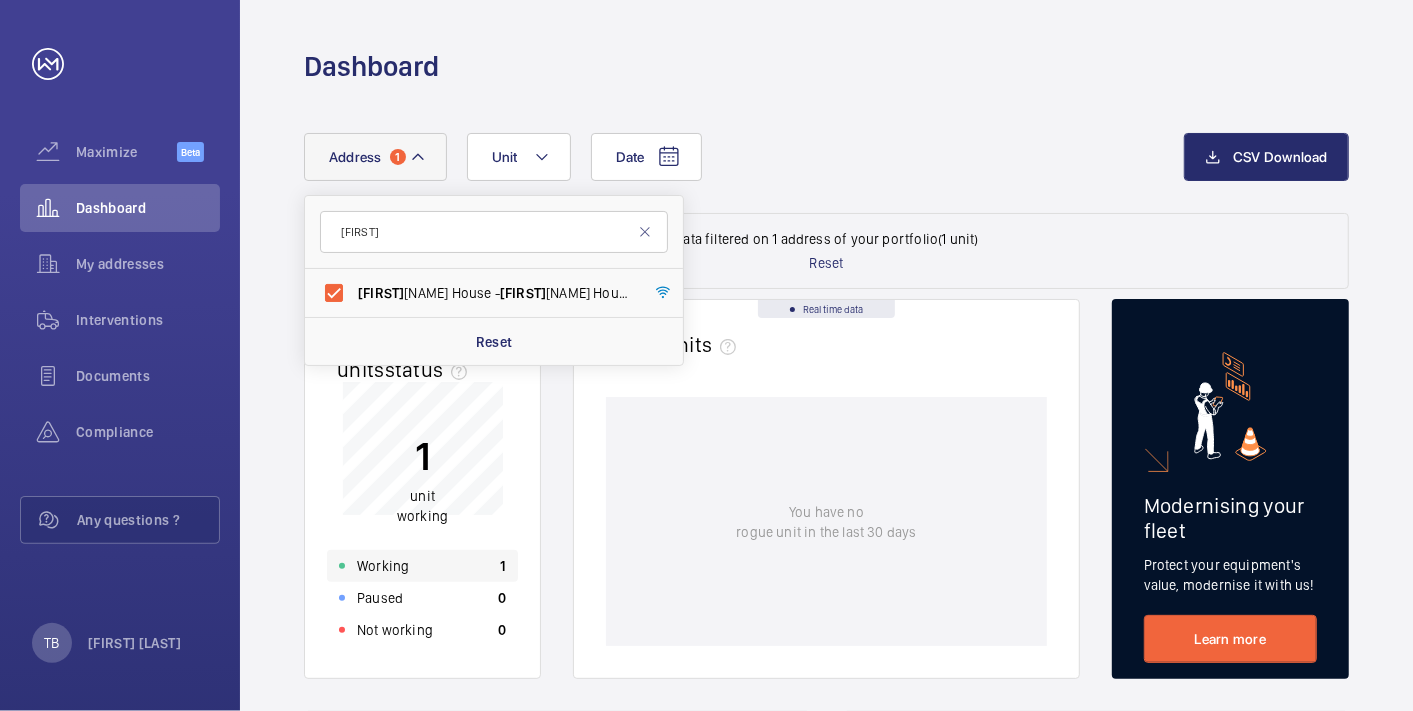 click on "Working 1" 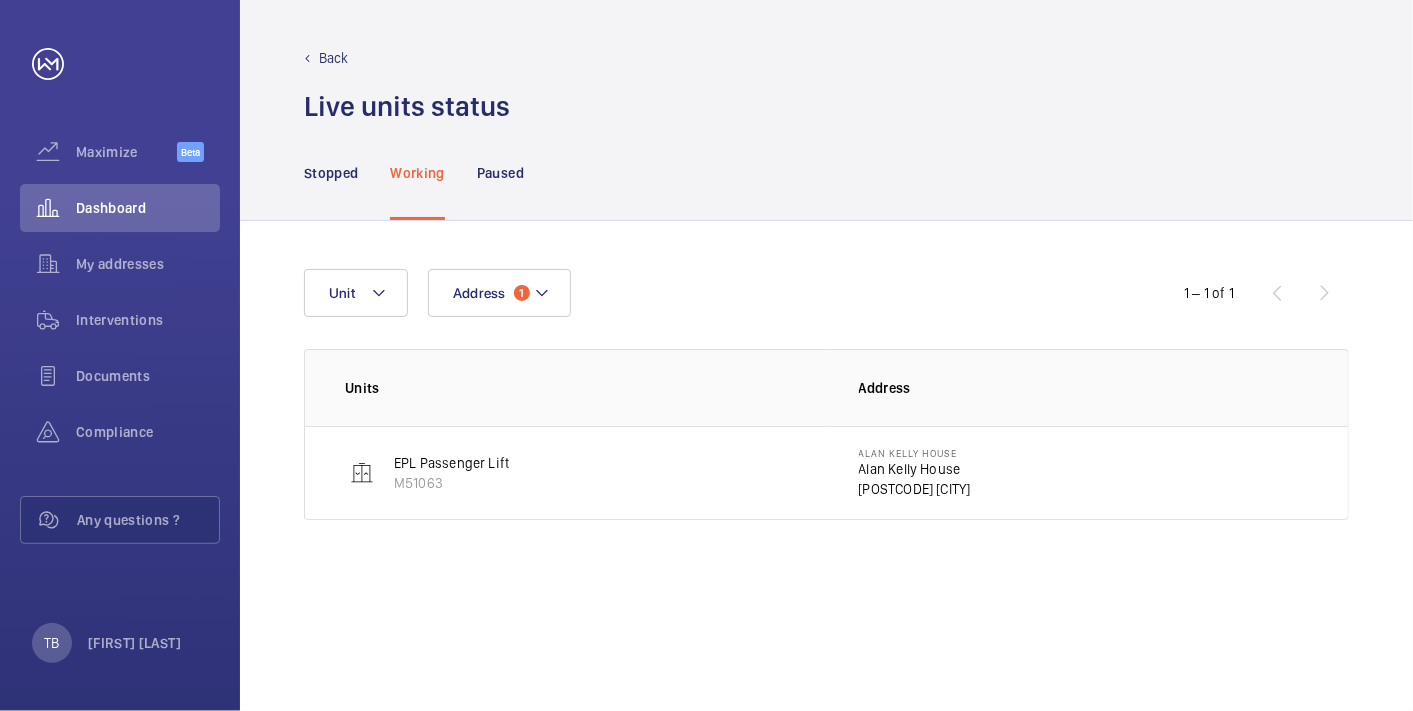 click on "Alan Kelly House" 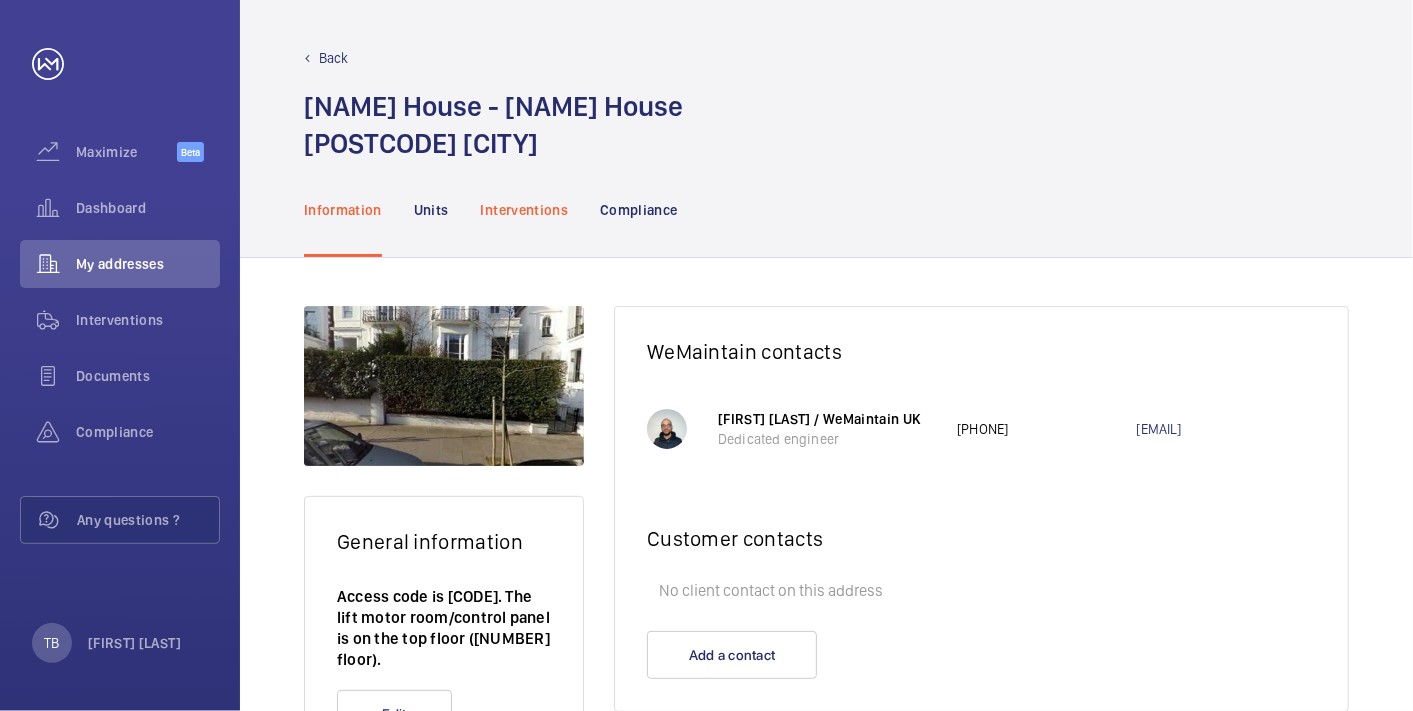 click on "Interventions" 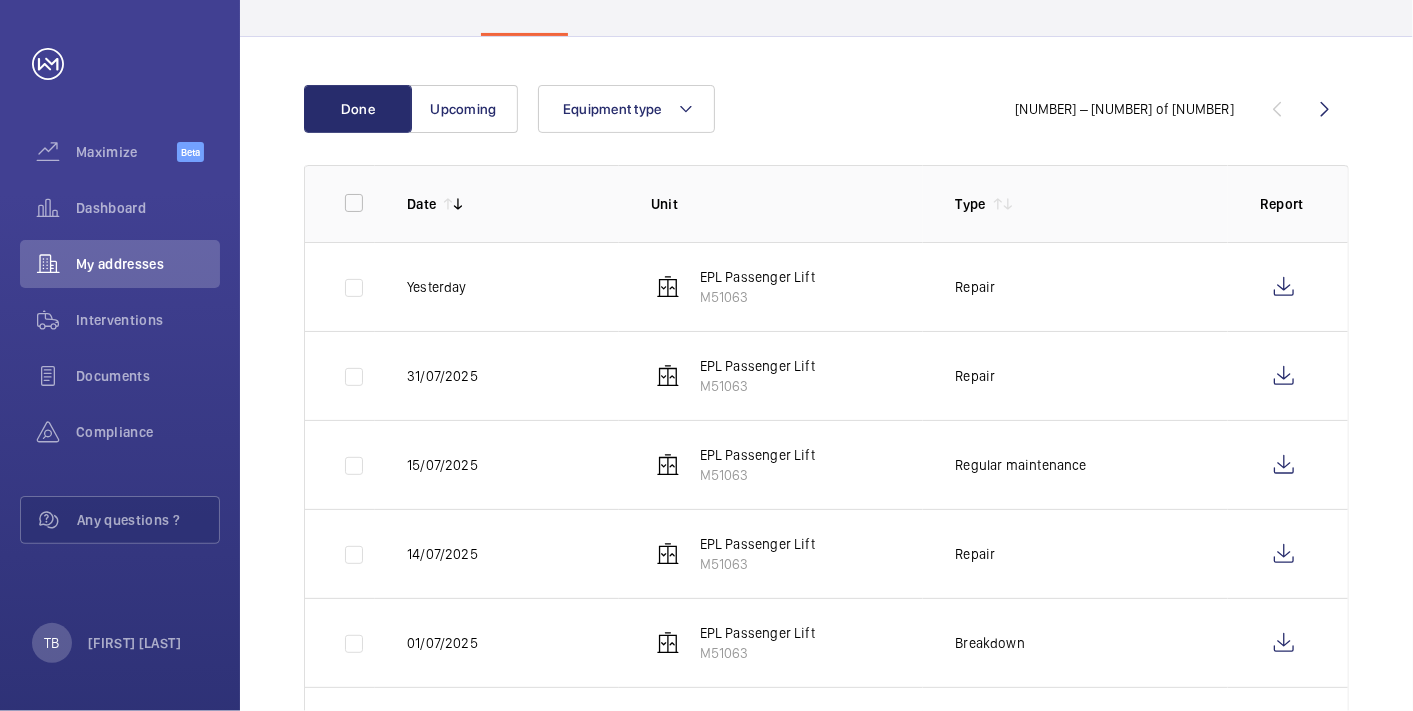 scroll, scrollTop: 254, scrollLeft: 0, axis: vertical 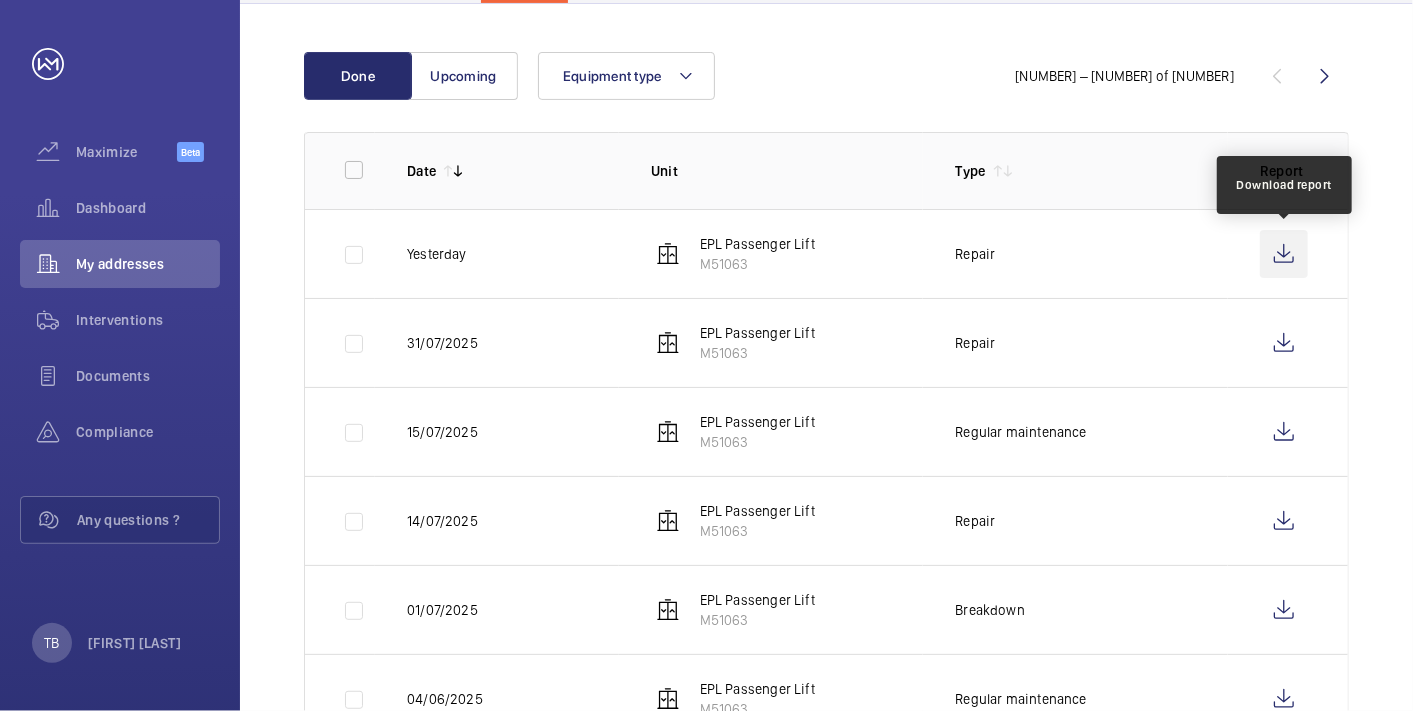 click 